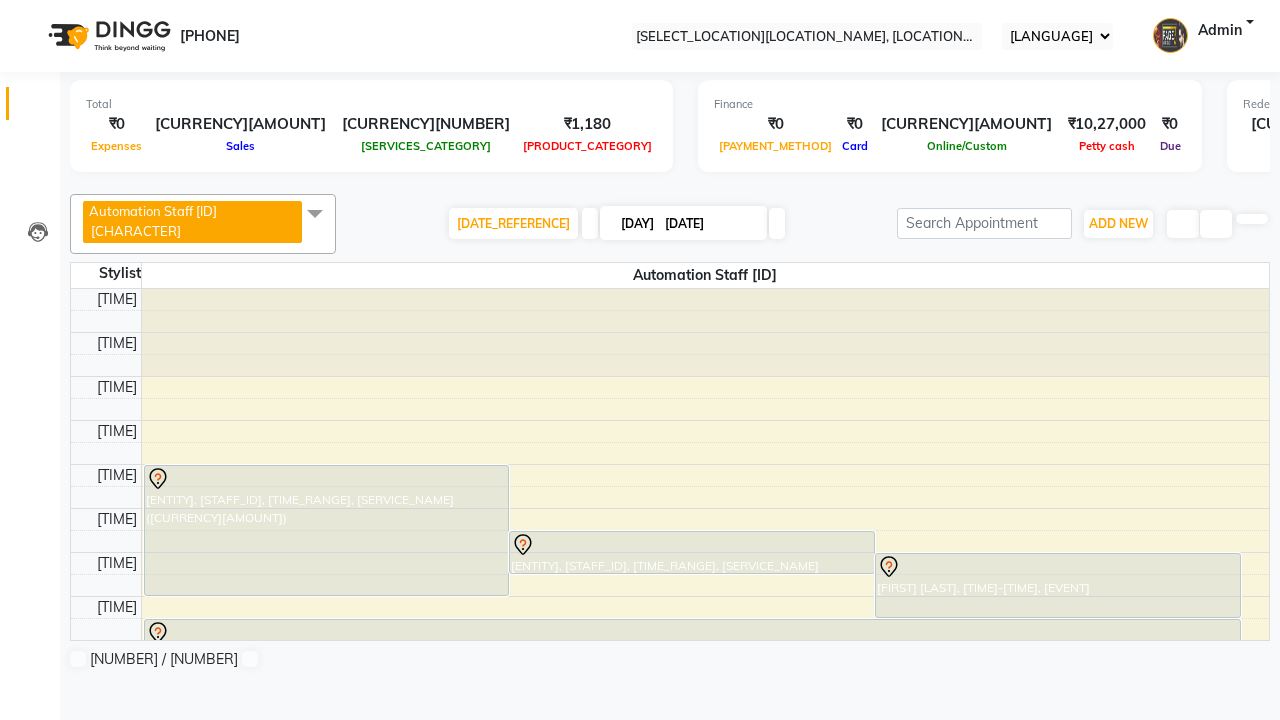 scroll, scrollTop: 0, scrollLeft: 0, axis: both 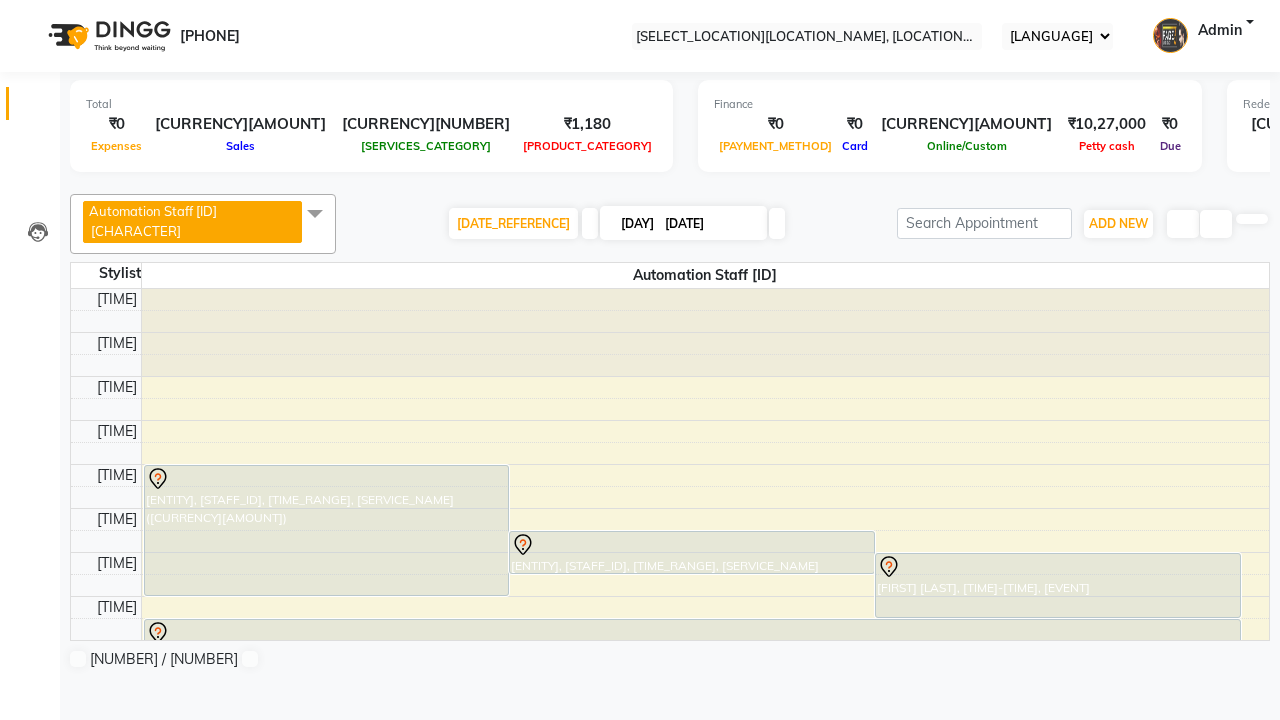 click at bounding box center [31, 8] 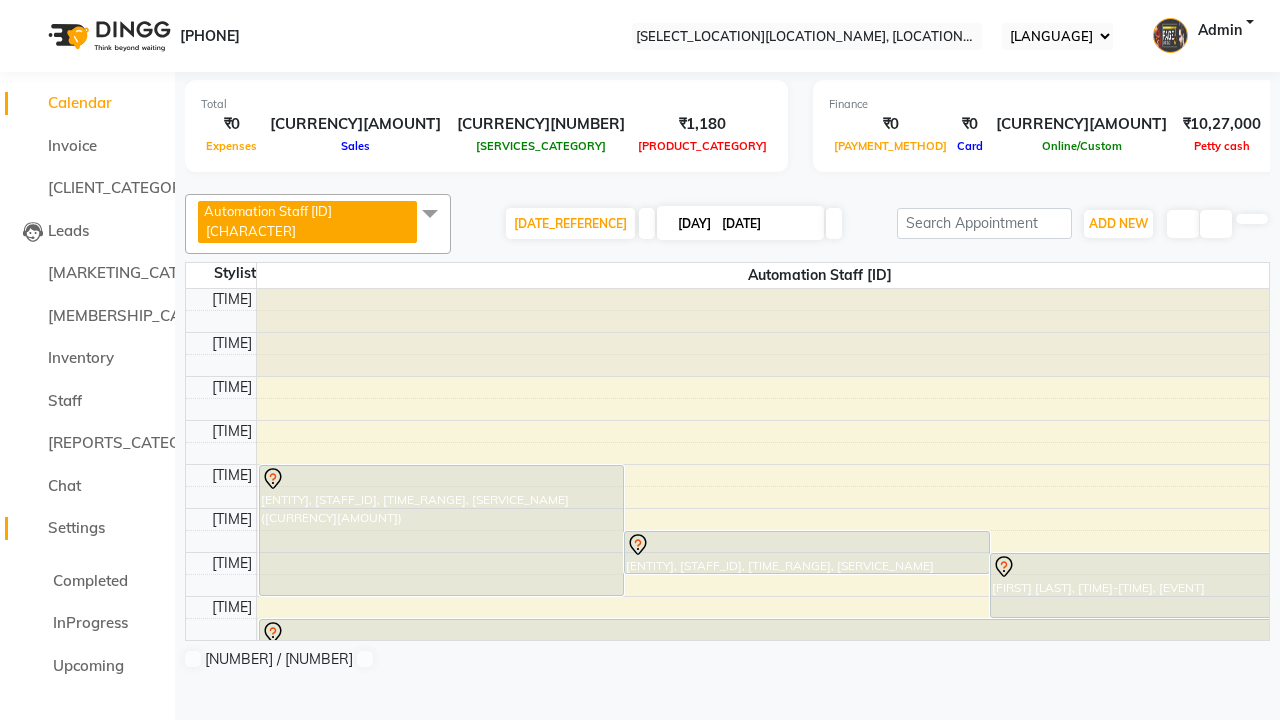 click on "Settings" at bounding box center [76, 527] 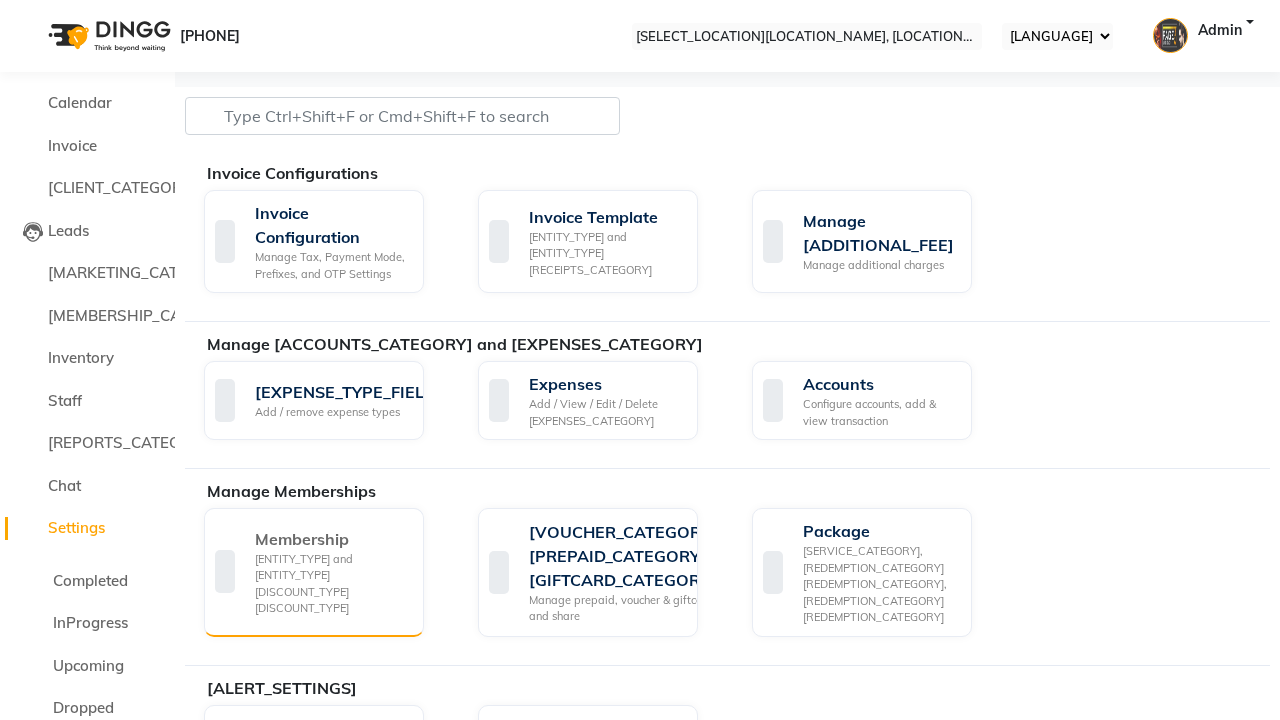click on "Membership" at bounding box center [331, 539] 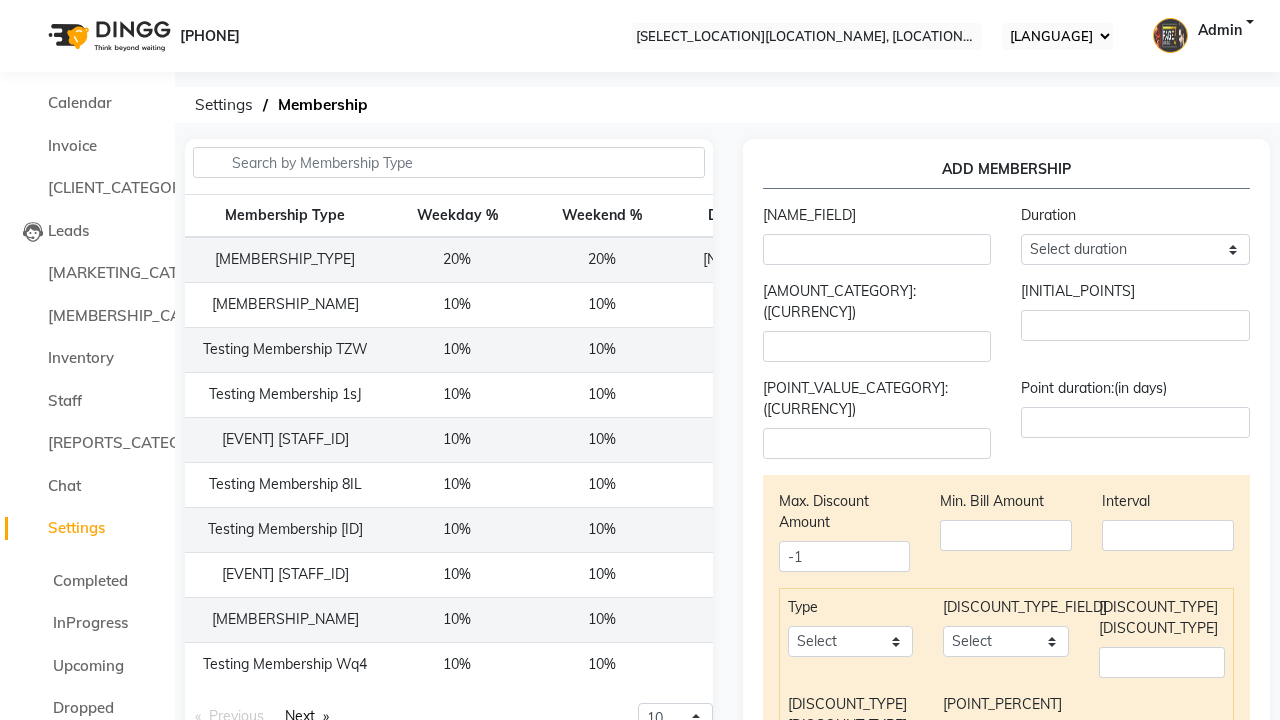 click at bounding box center (31, 8) 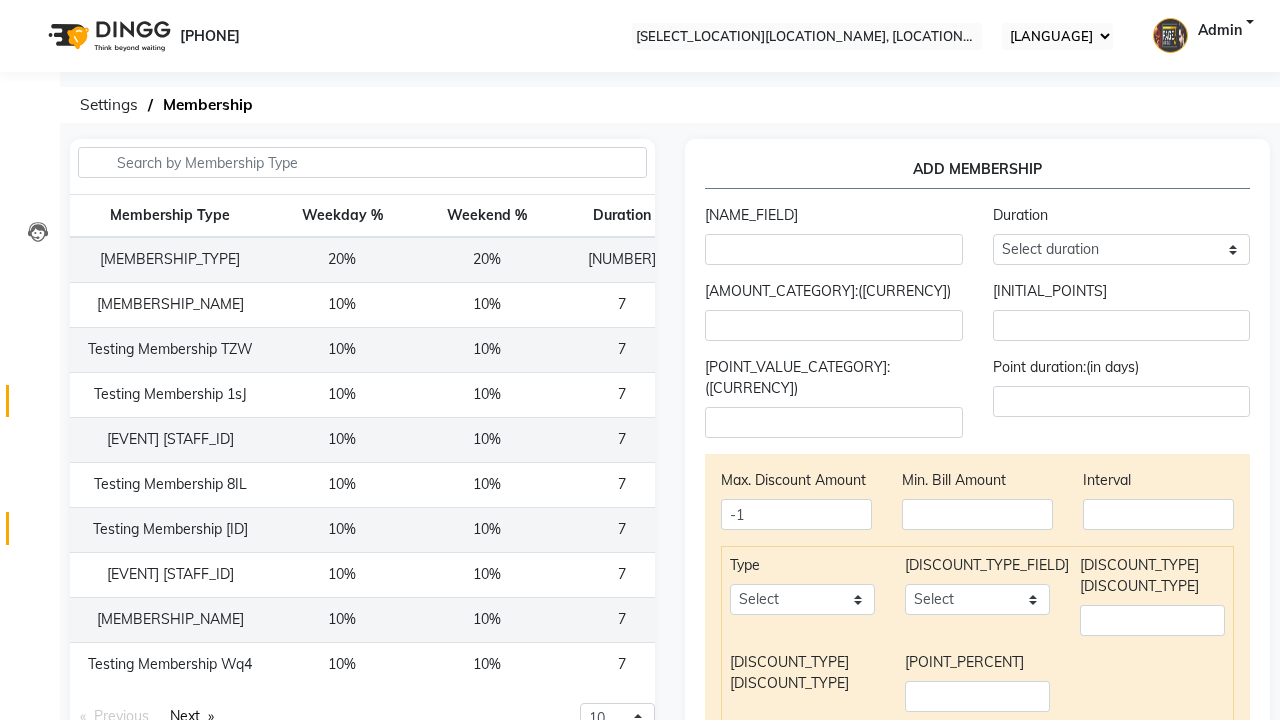click at bounding box center [37, 406] 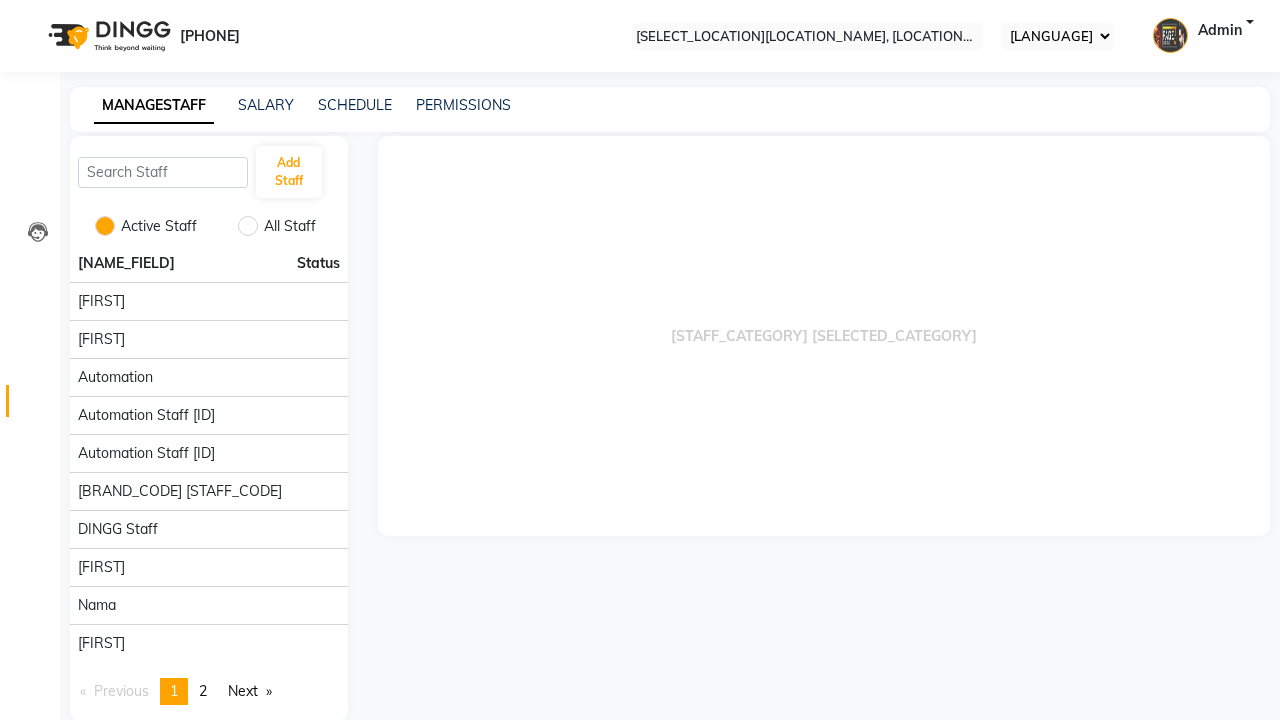 click at bounding box center (31, 8) 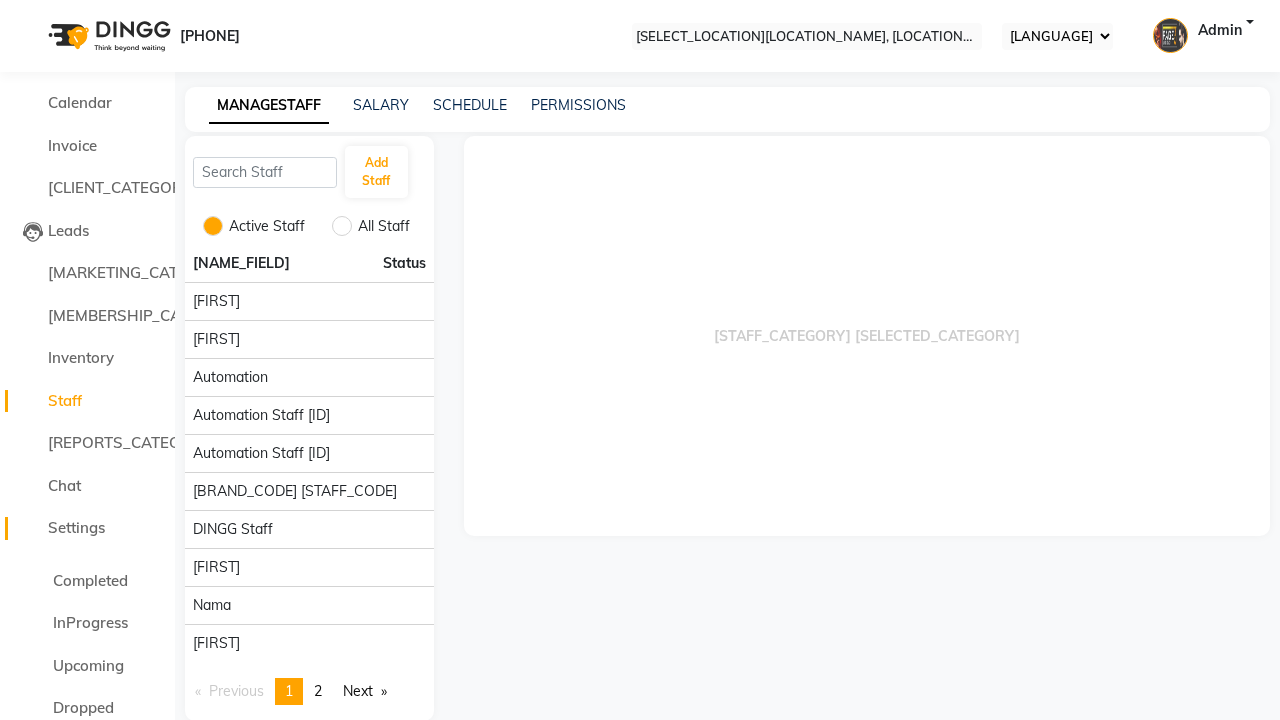 click on "Settings" at bounding box center [76, 527] 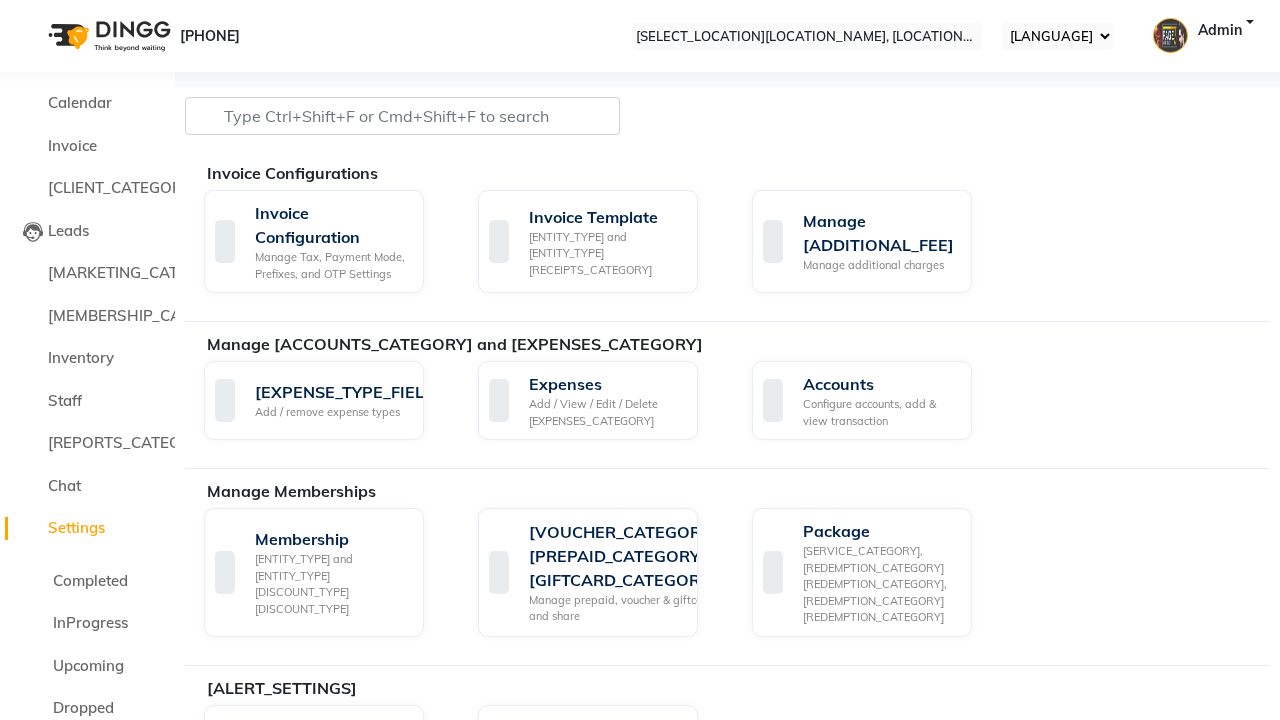 click on "Data Import" at bounding box center [605, 1722] 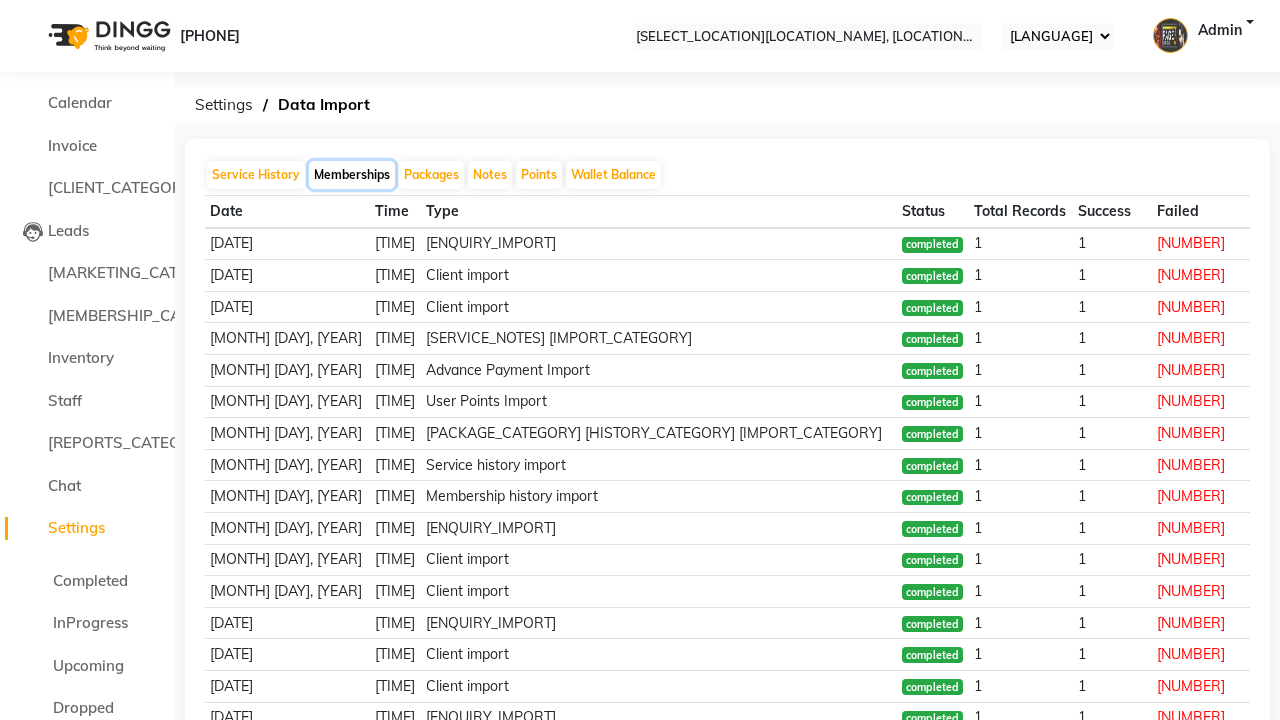 click on "Memberships" at bounding box center [352, 175] 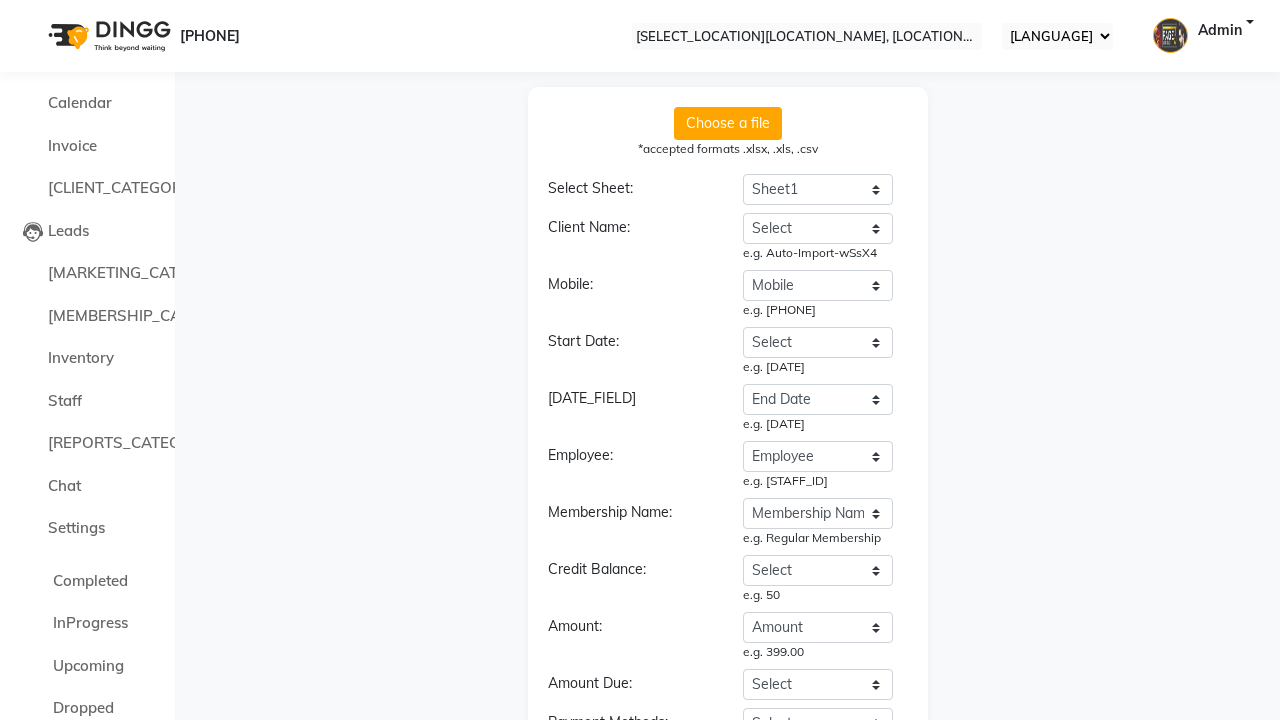 click on "Continue" at bounding box center (728, 844) 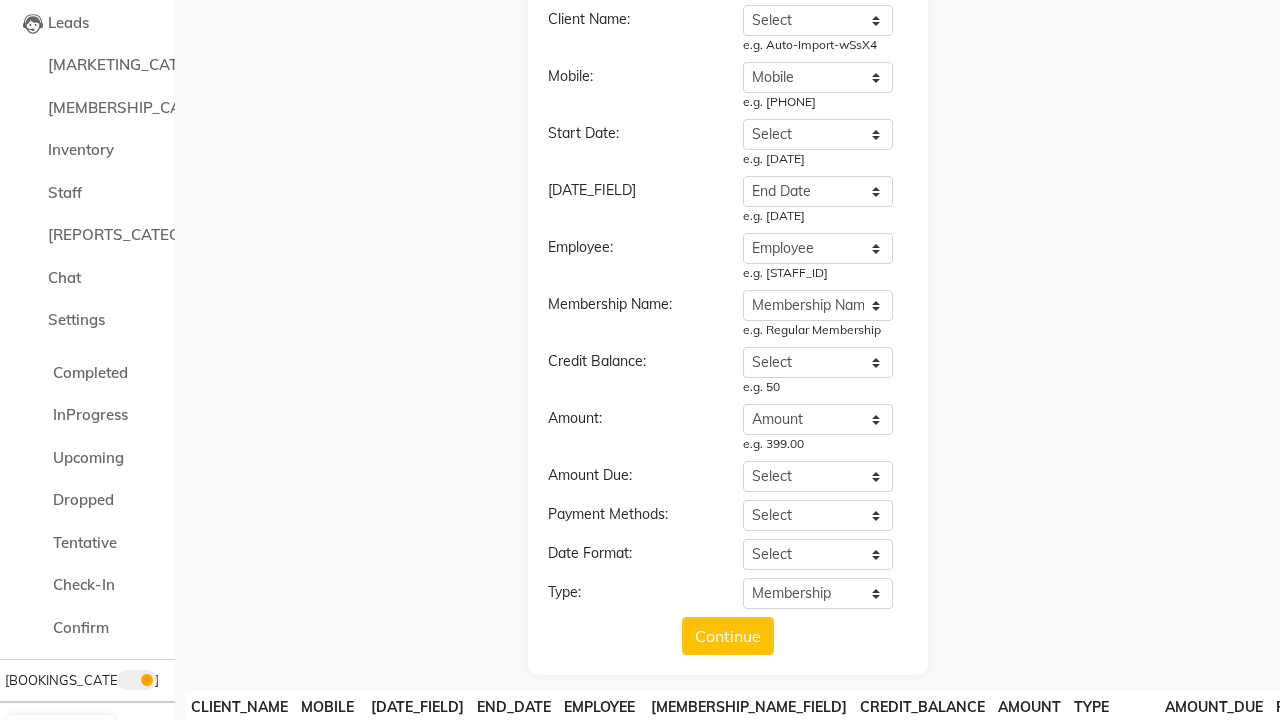 click on "Upload" at bounding box center [727, 858] 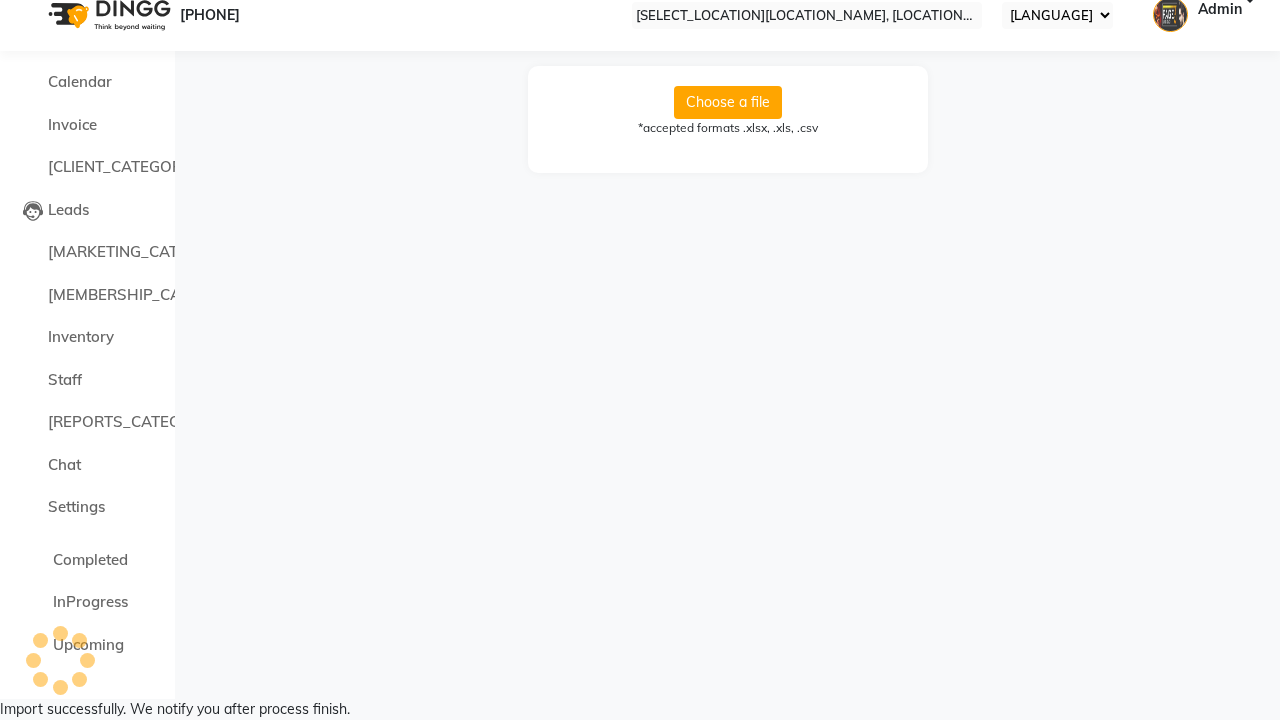 scroll, scrollTop: 0, scrollLeft: 0, axis: both 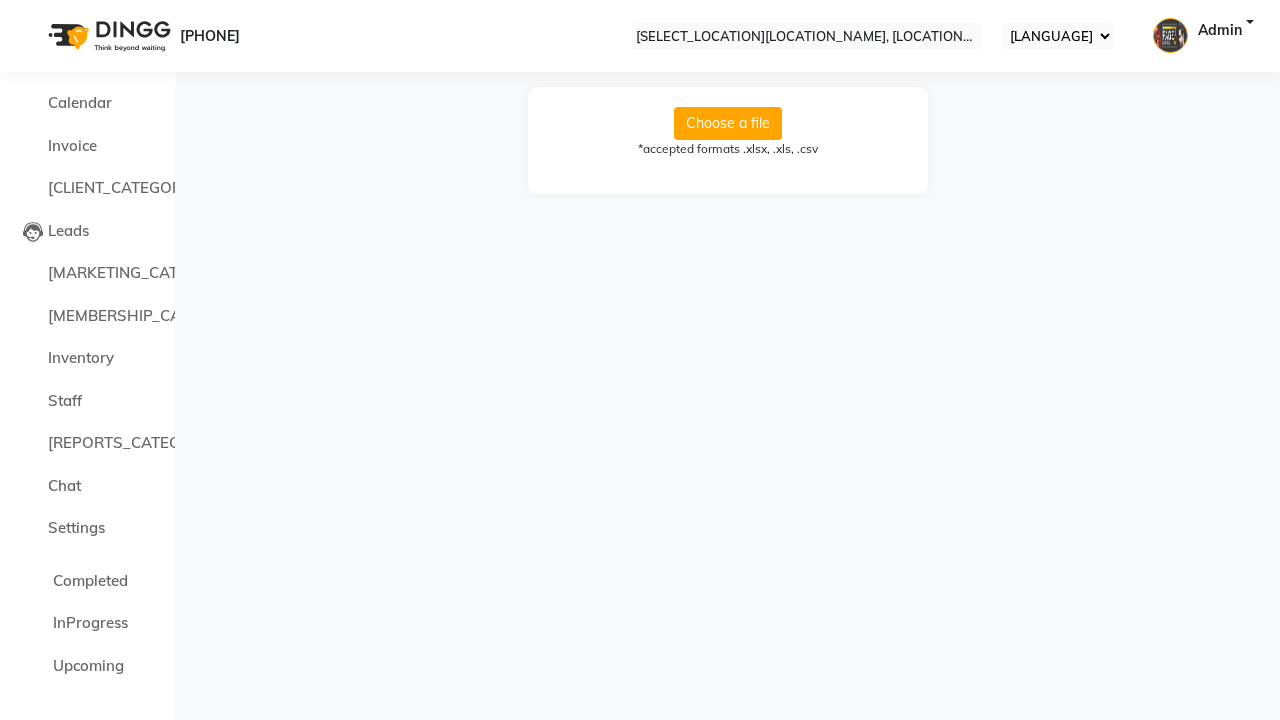 click on "Import successfully. We notify you after process finish." at bounding box center (640, 730) 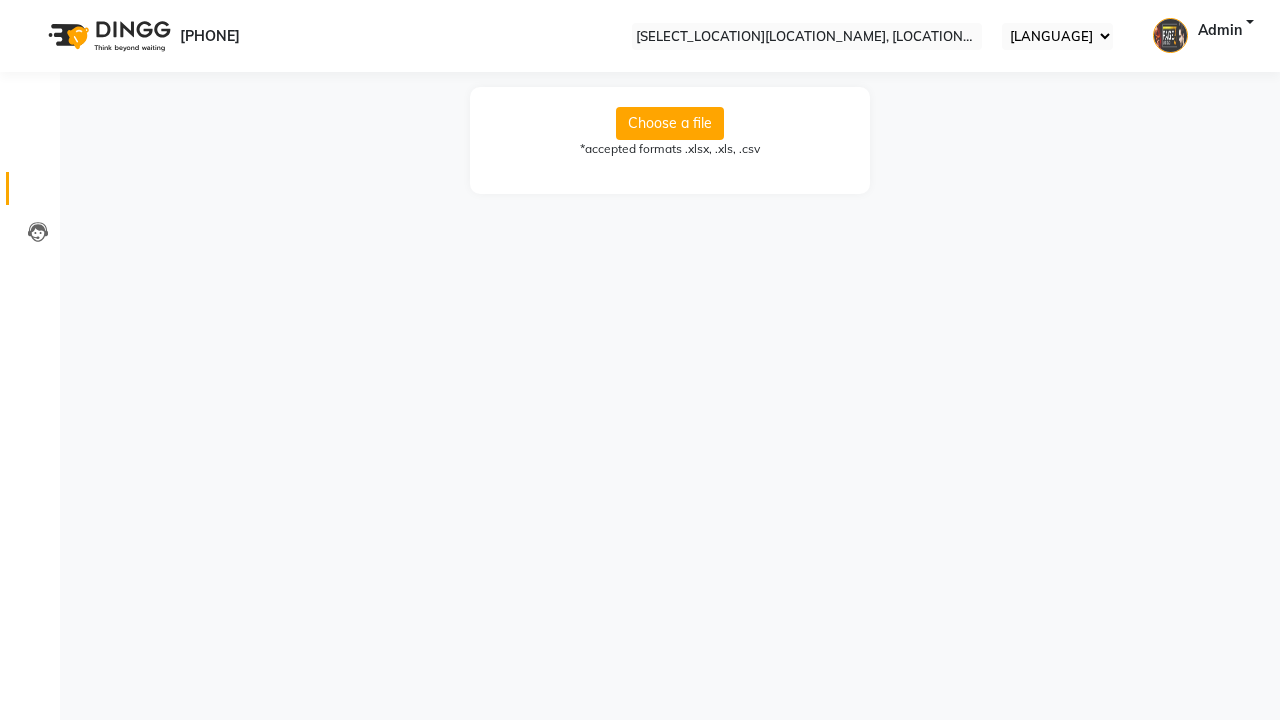click at bounding box center (38, 193) 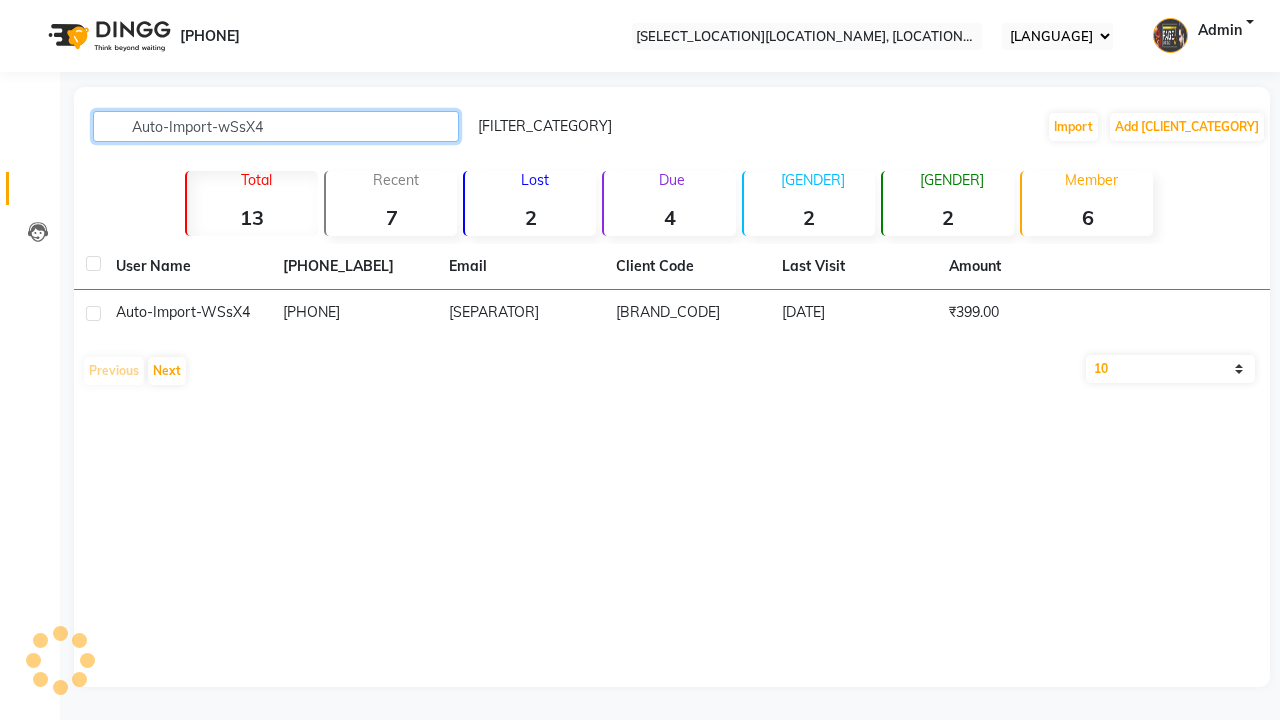 type on "Auto-Import-wSsX4" 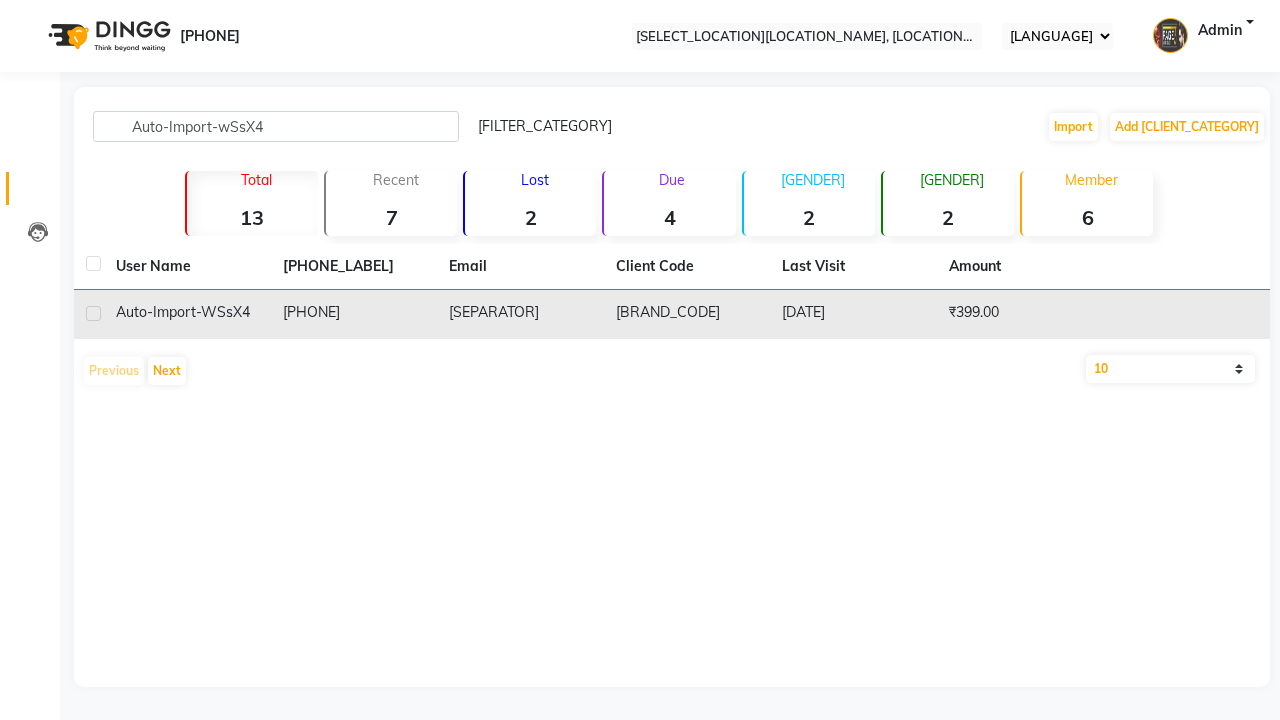 click on "[BRAND_CODE]" at bounding box center (687, 314) 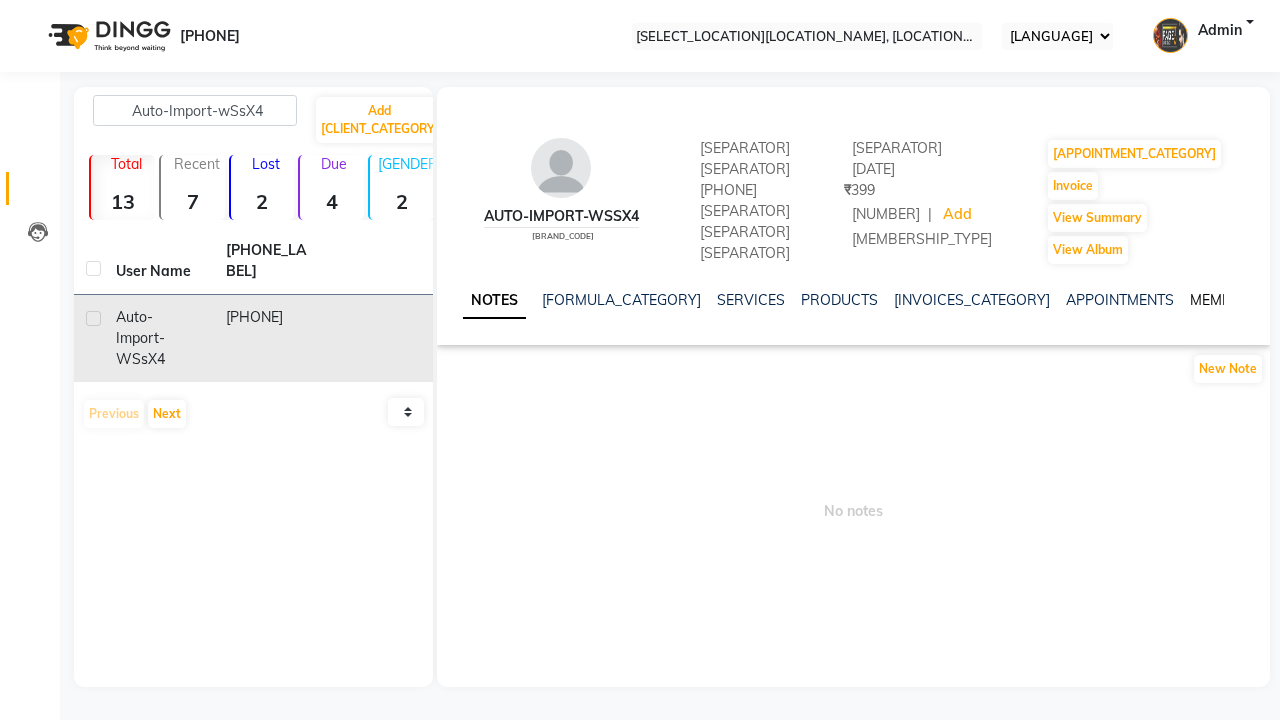 click on "MEMBERSHIP" at bounding box center [1236, 300] 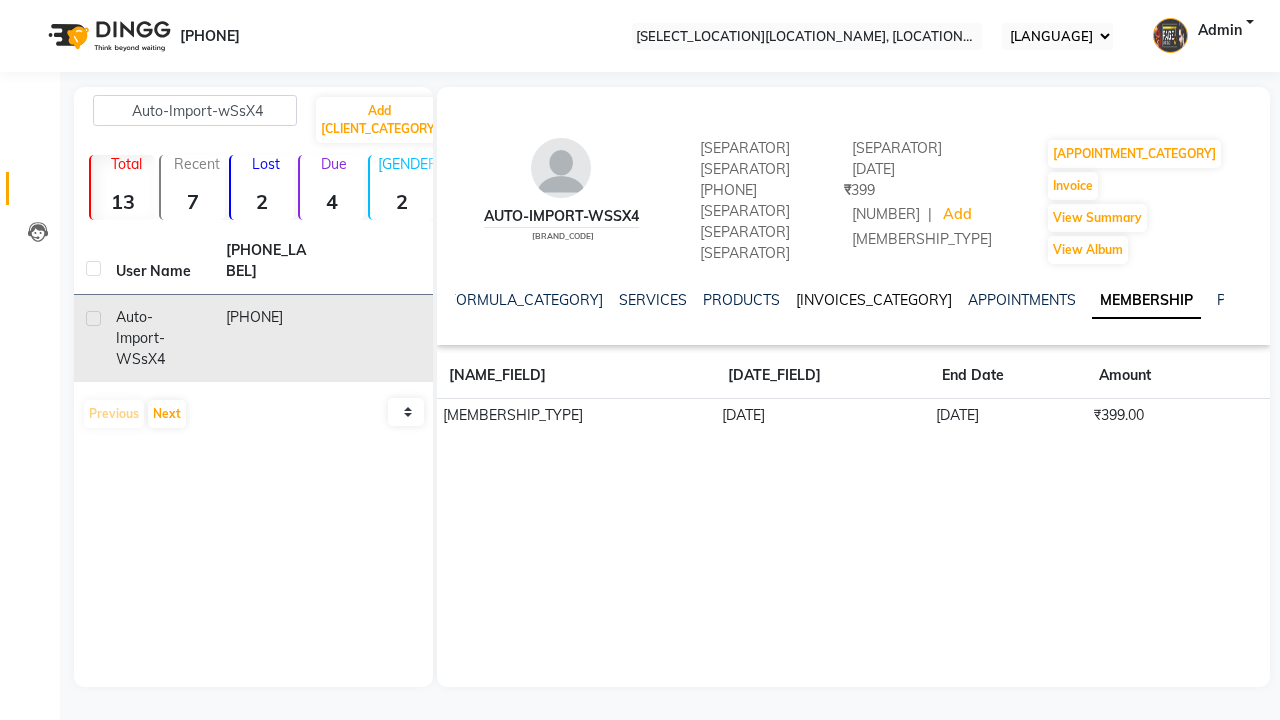 click on "[INVOICES_CATEGORY]" at bounding box center (874, 300) 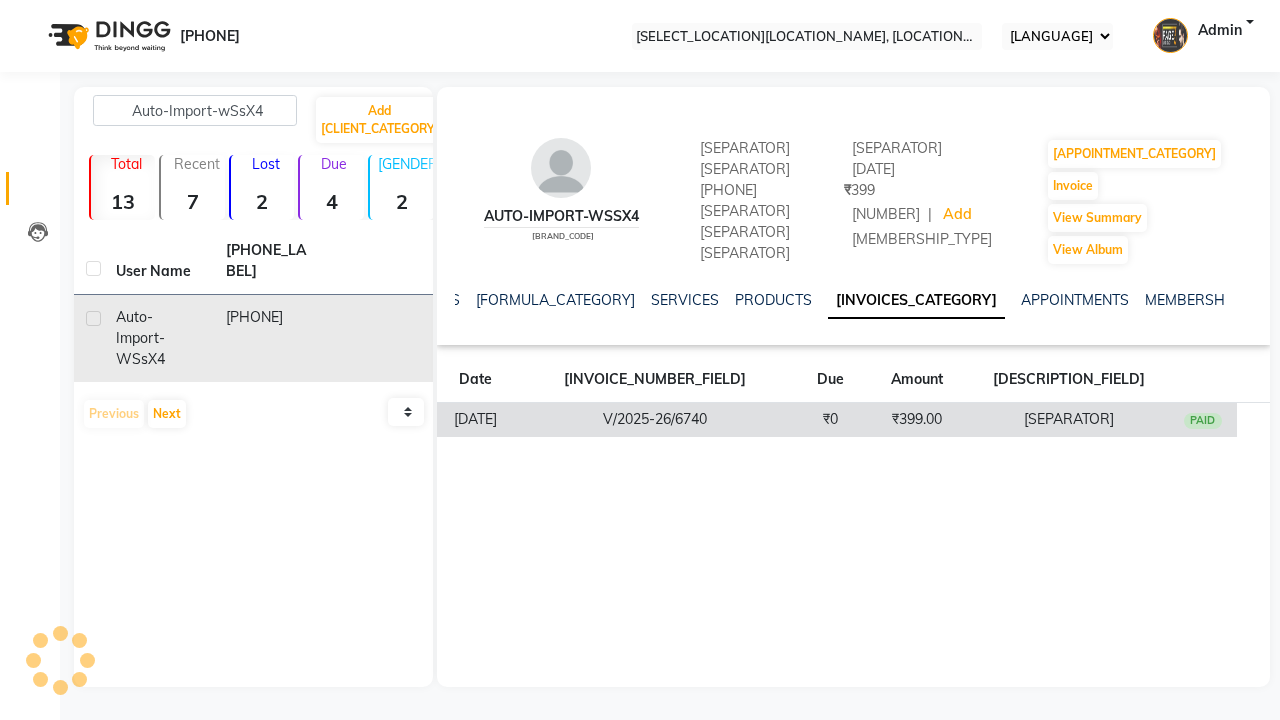click on "₹399.00" at bounding box center [917, 420] 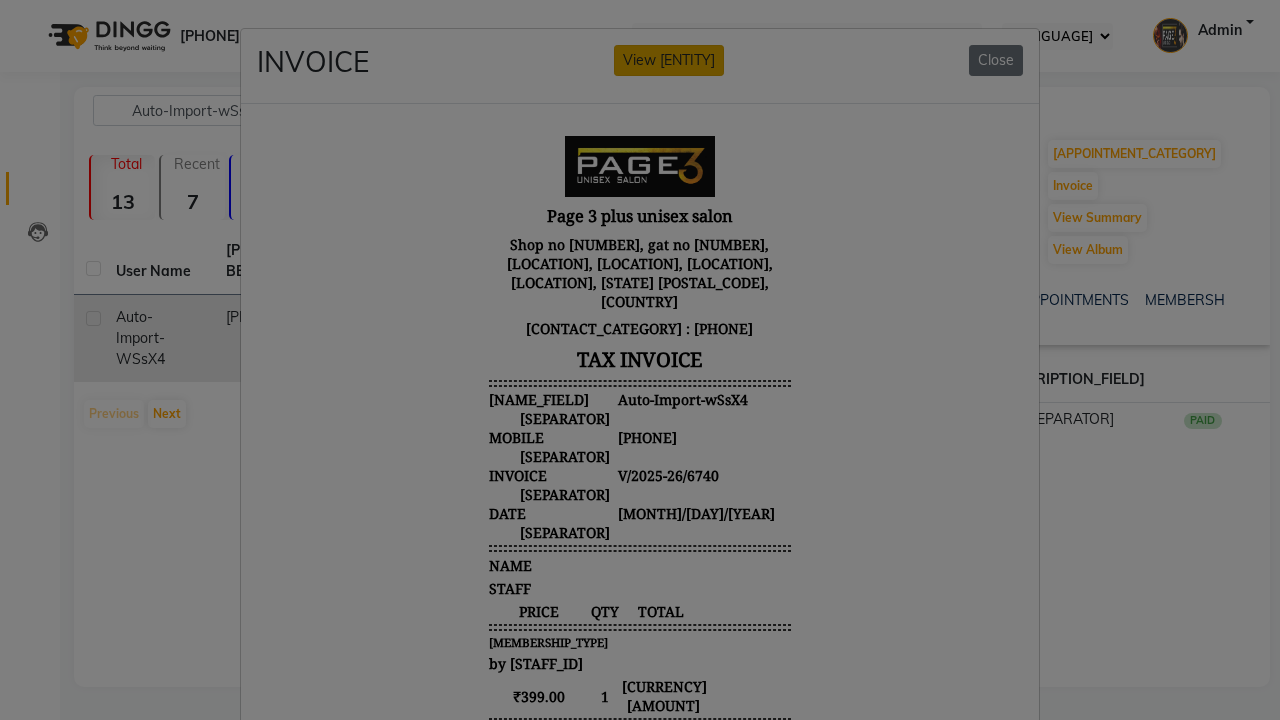 click on "View [ENTITY]" at bounding box center [669, 60] 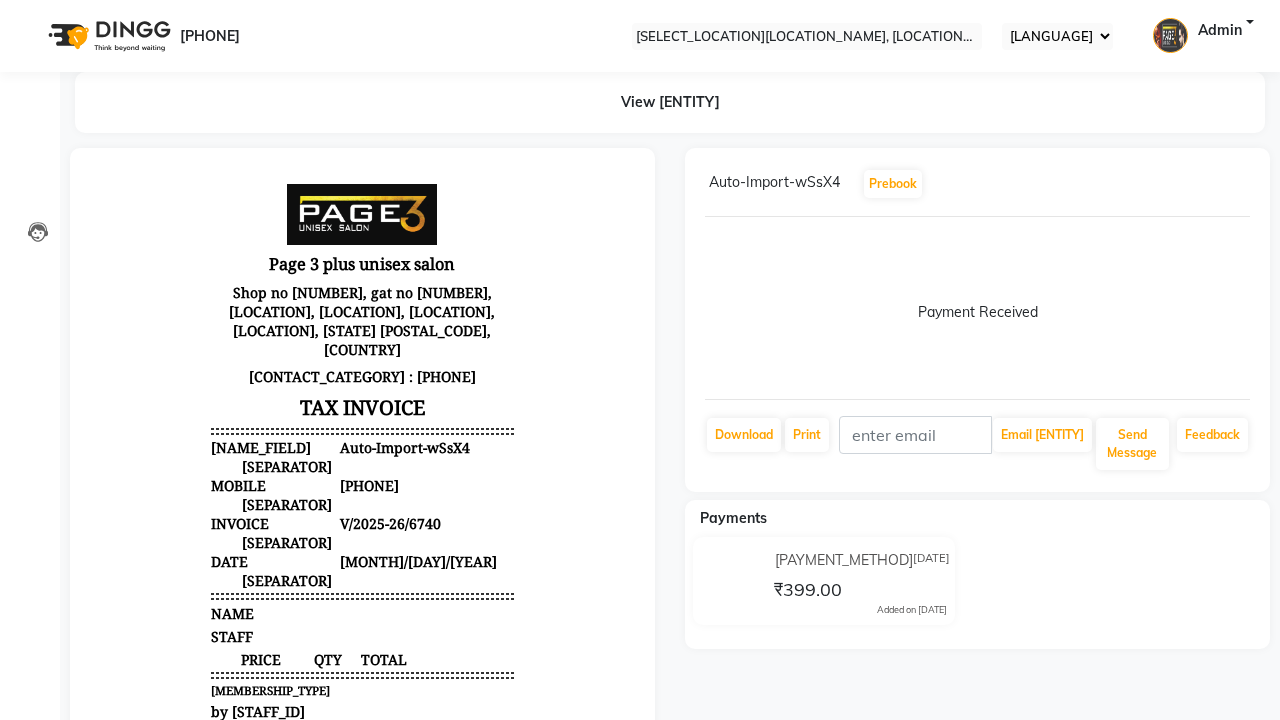 click at bounding box center [1246, 184] 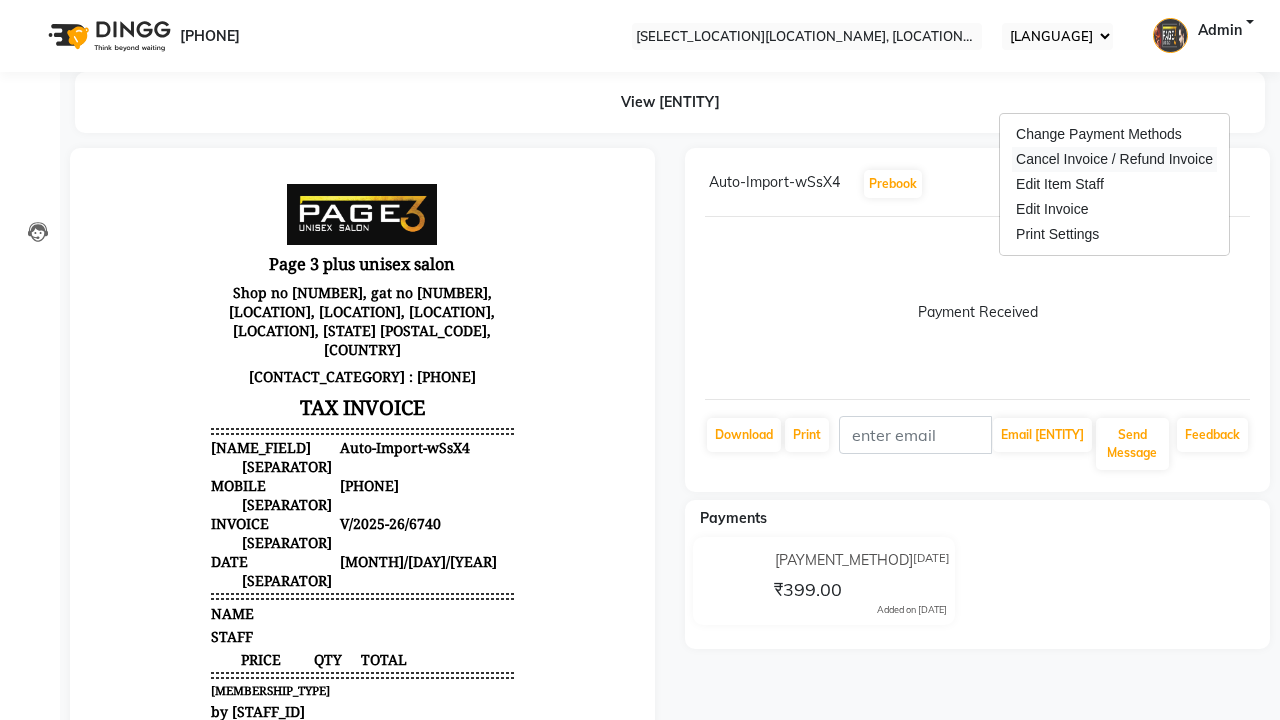 click on "Cancel Invoice / Refund Invoice" at bounding box center [1114, 159] 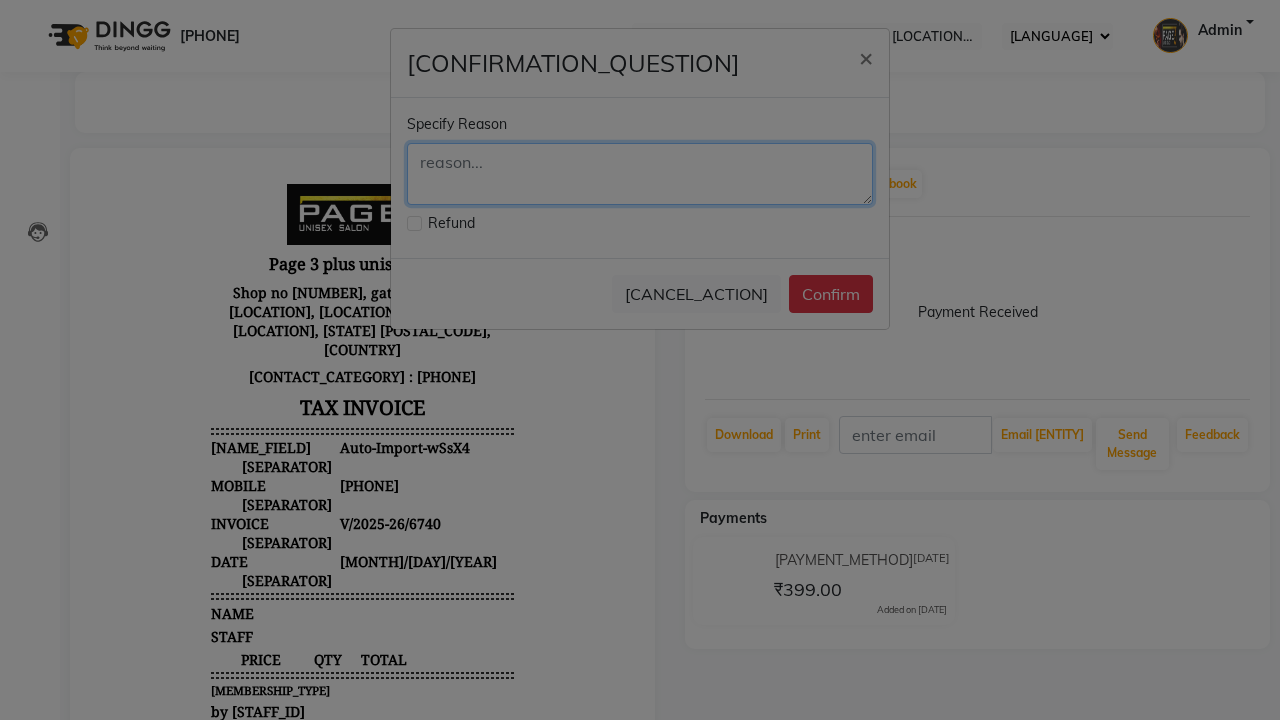 click at bounding box center [640, 174] 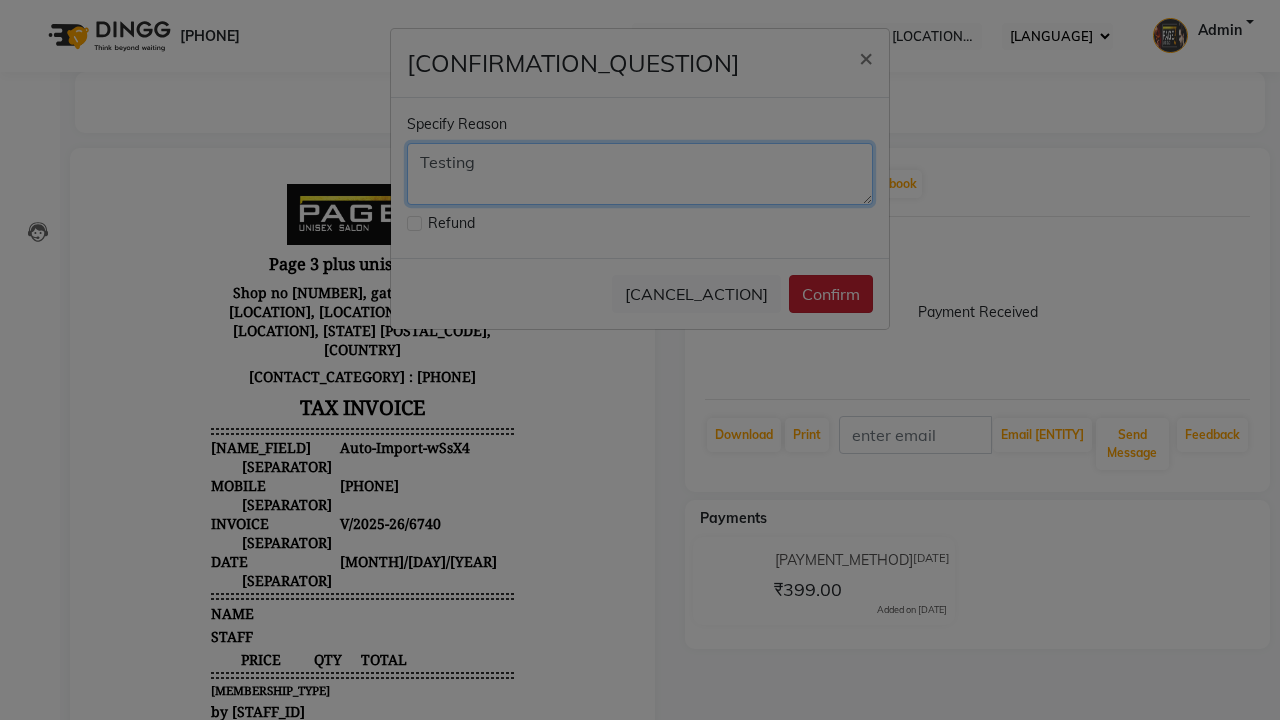 type on "Testing" 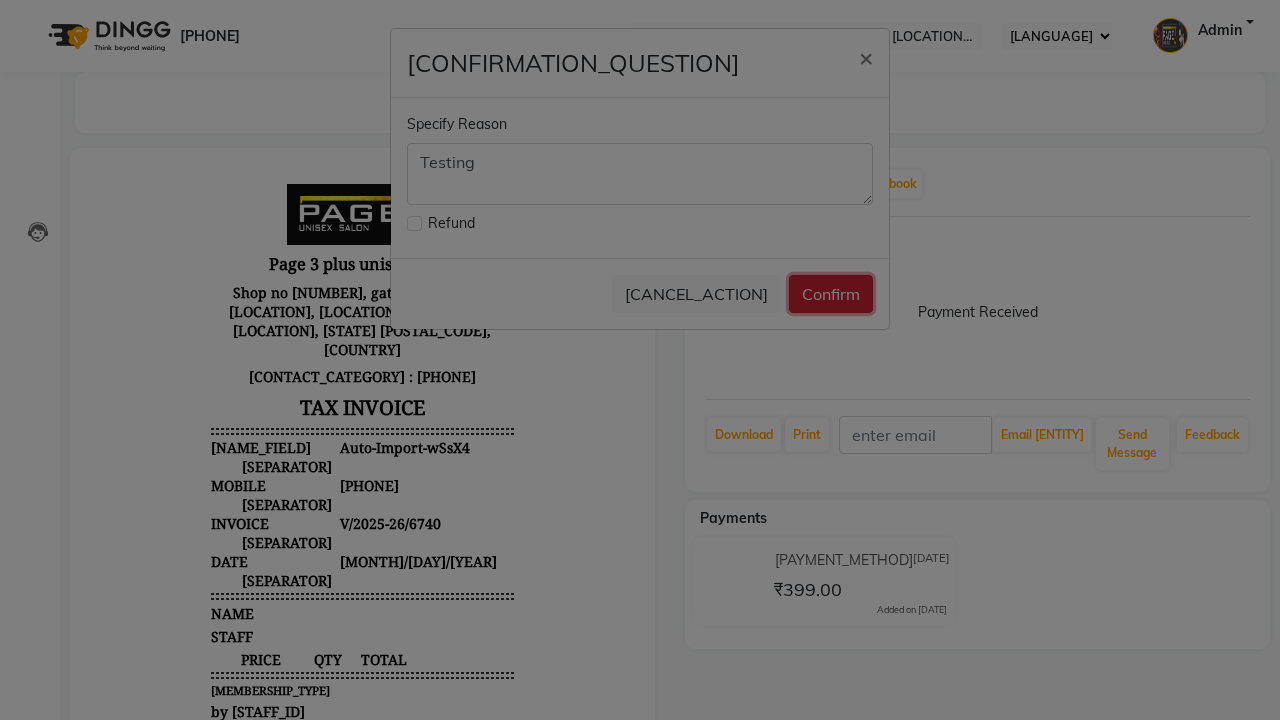 click on "Confirm" at bounding box center (831, 294) 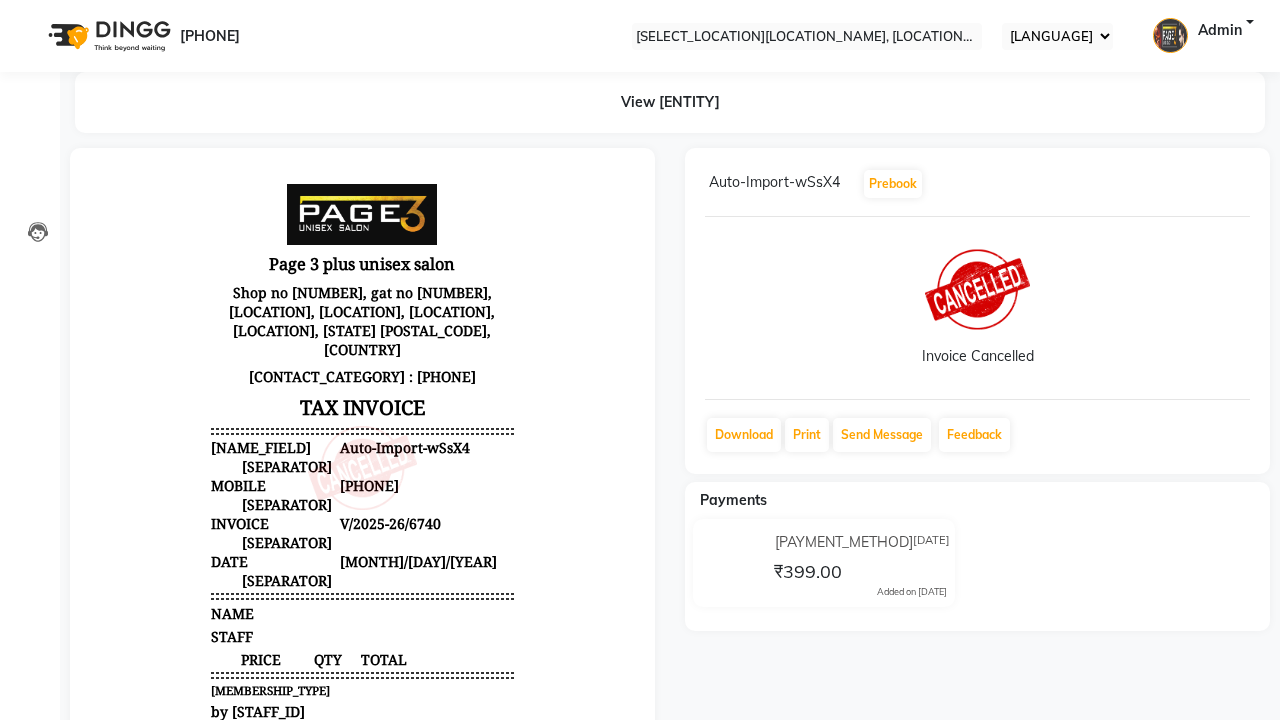 click on "Bill Cancelled Successfully." at bounding box center (640, 879) 